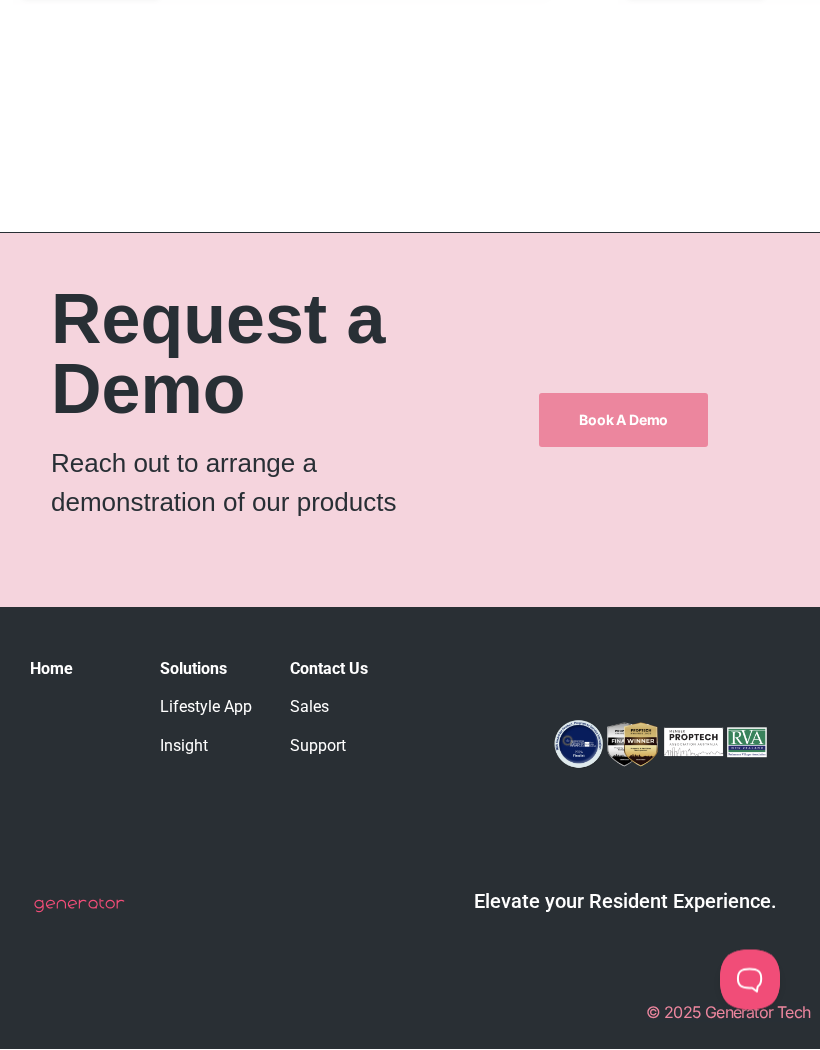 scroll, scrollTop: 13949, scrollLeft: 0, axis: vertical 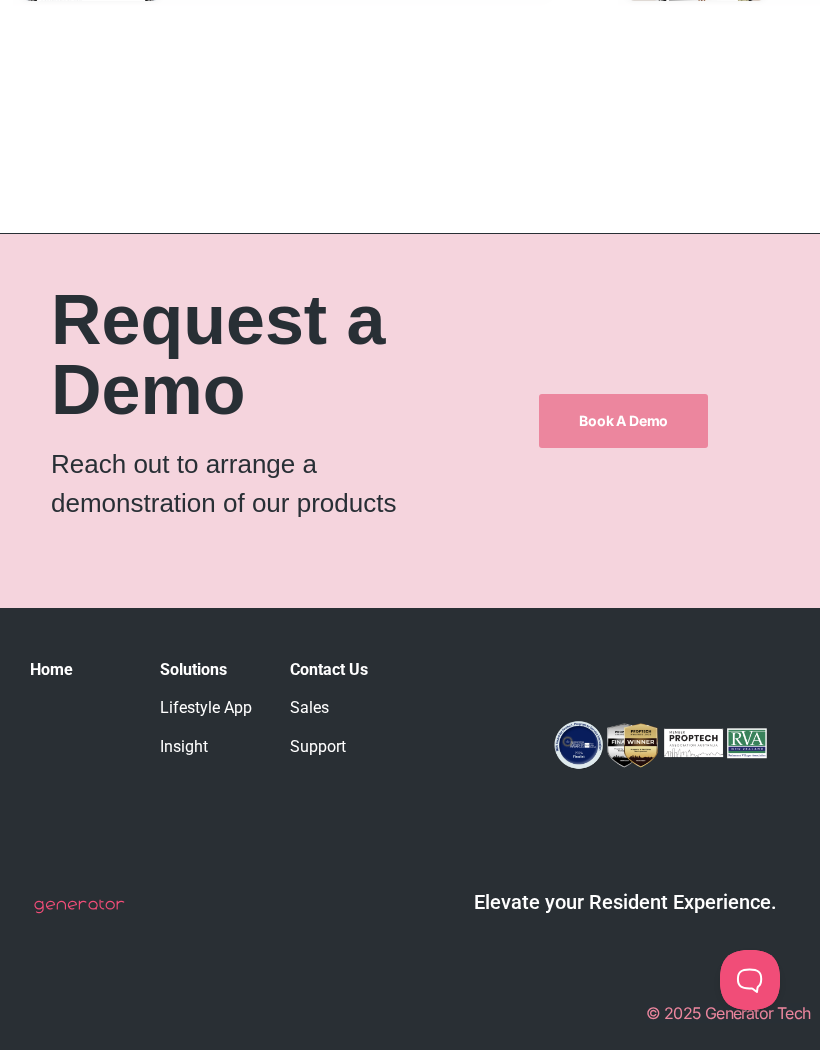 click on "Sales" at bounding box center (309, 707) 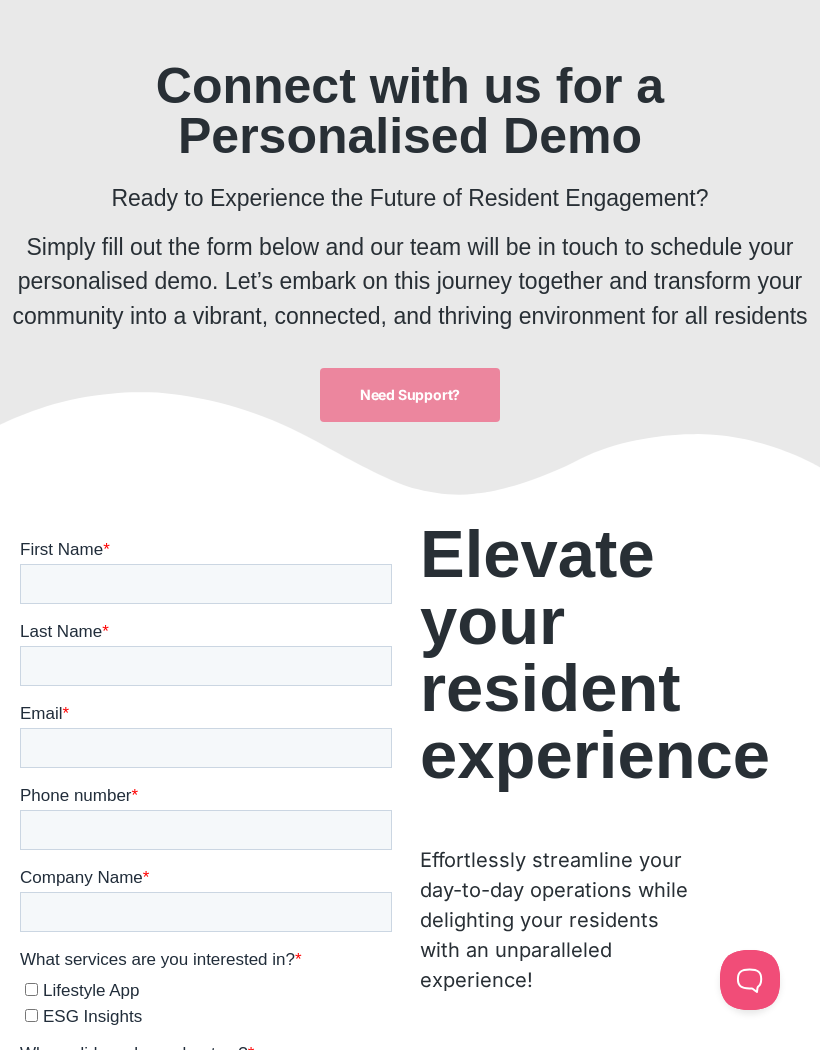 scroll, scrollTop: 243, scrollLeft: 0, axis: vertical 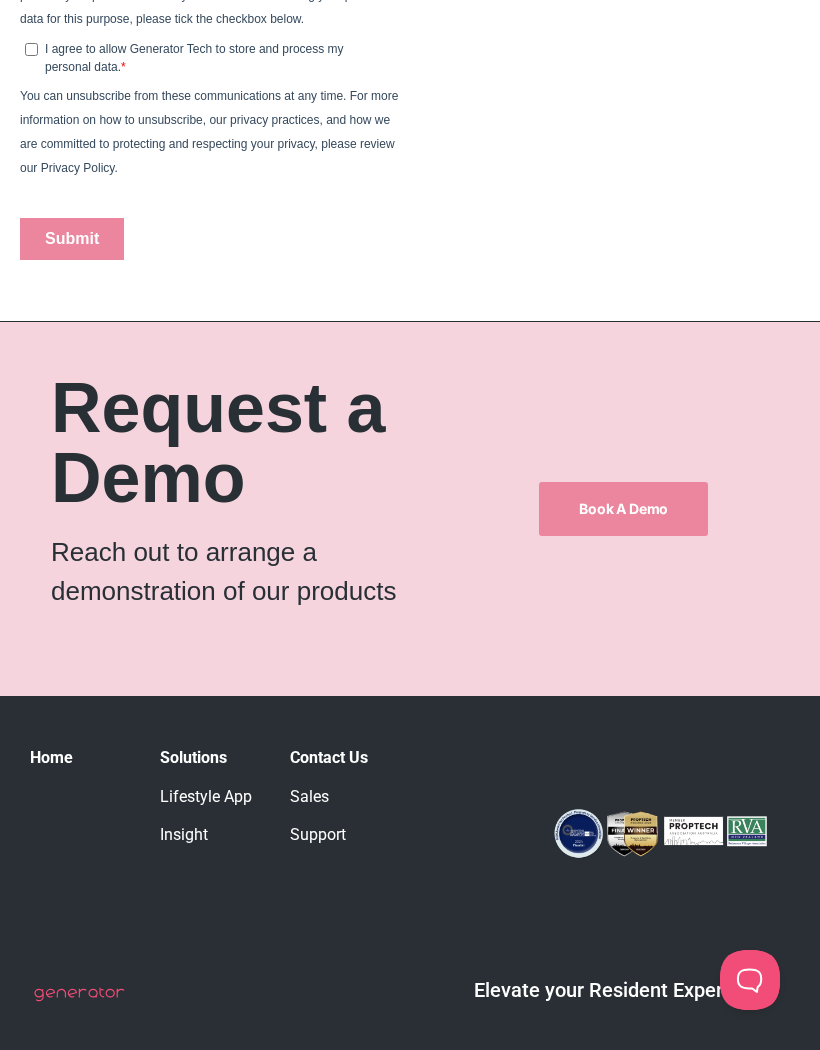 click on "Support" at bounding box center [318, 834] 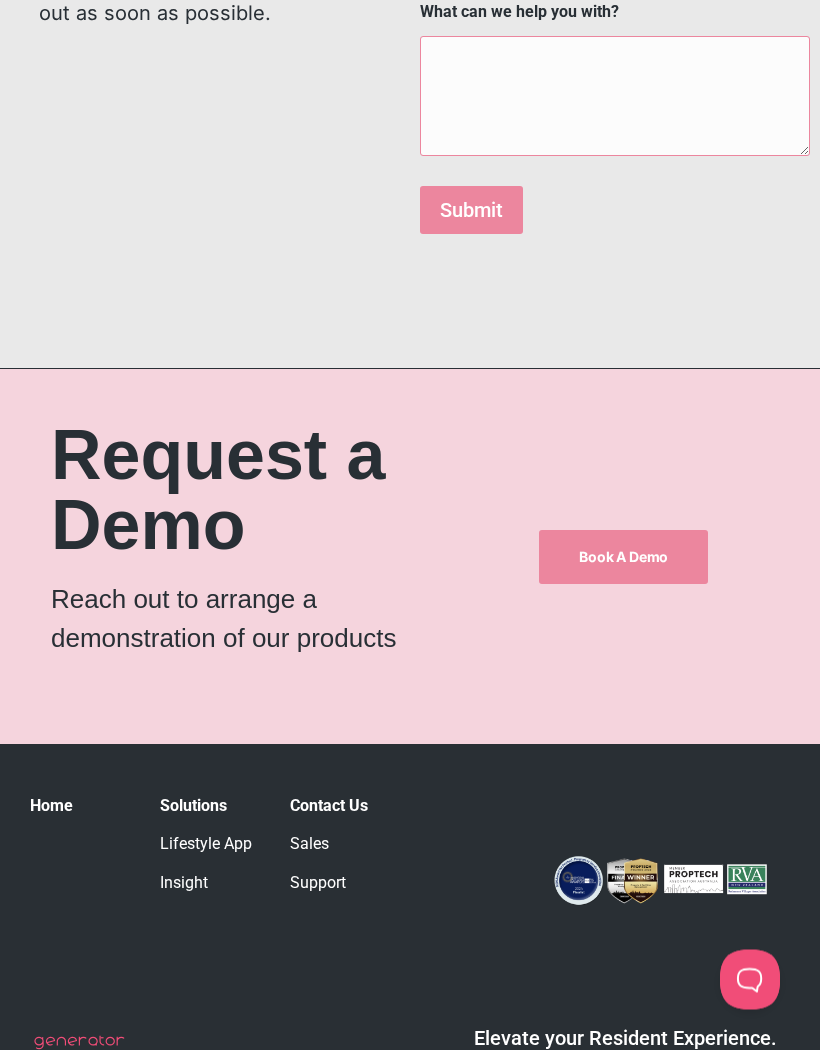 scroll, scrollTop: 800, scrollLeft: 0, axis: vertical 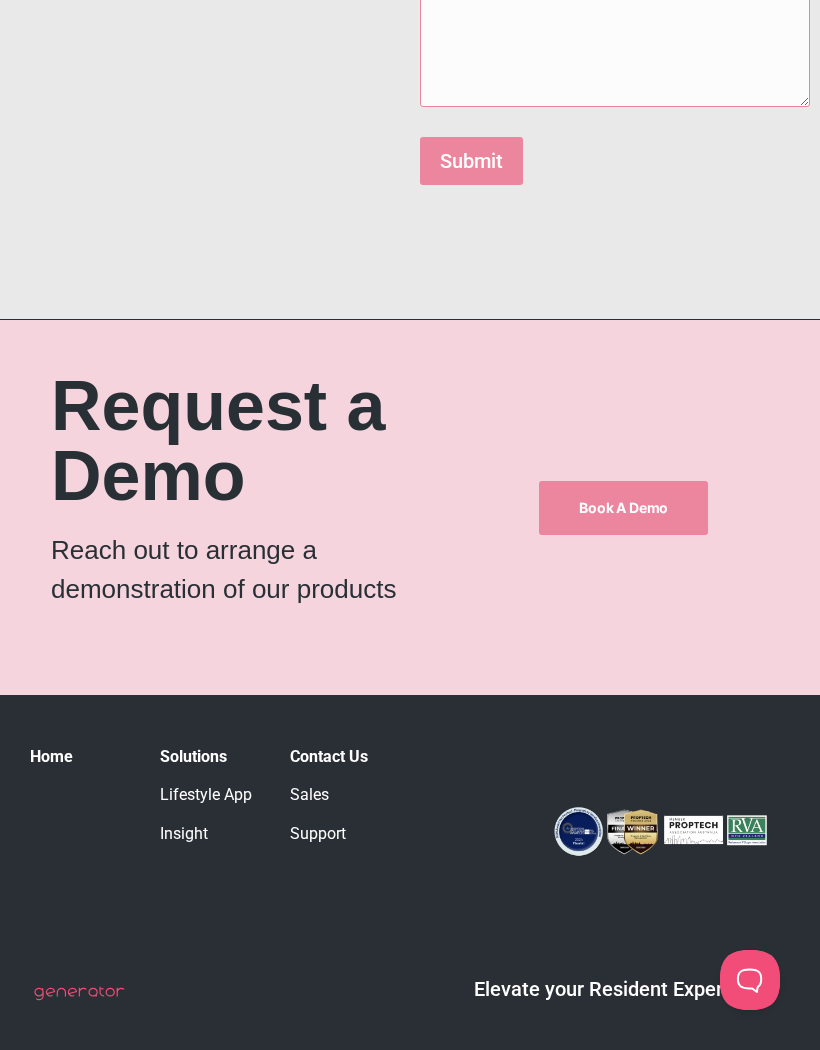 click on "Lifestyle App" at bounding box center [206, 794] 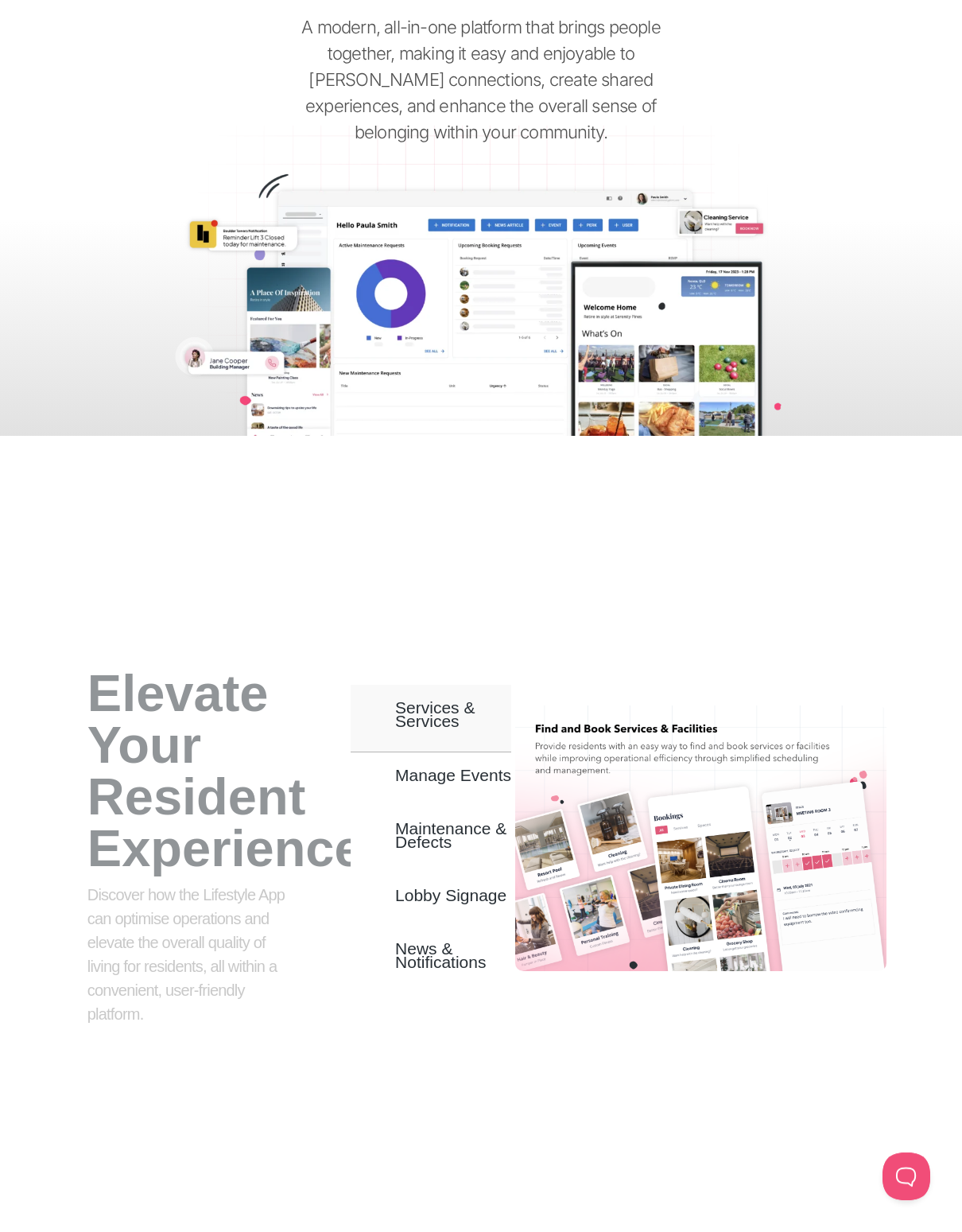 scroll, scrollTop: 0, scrollLeft: 0, axis: both 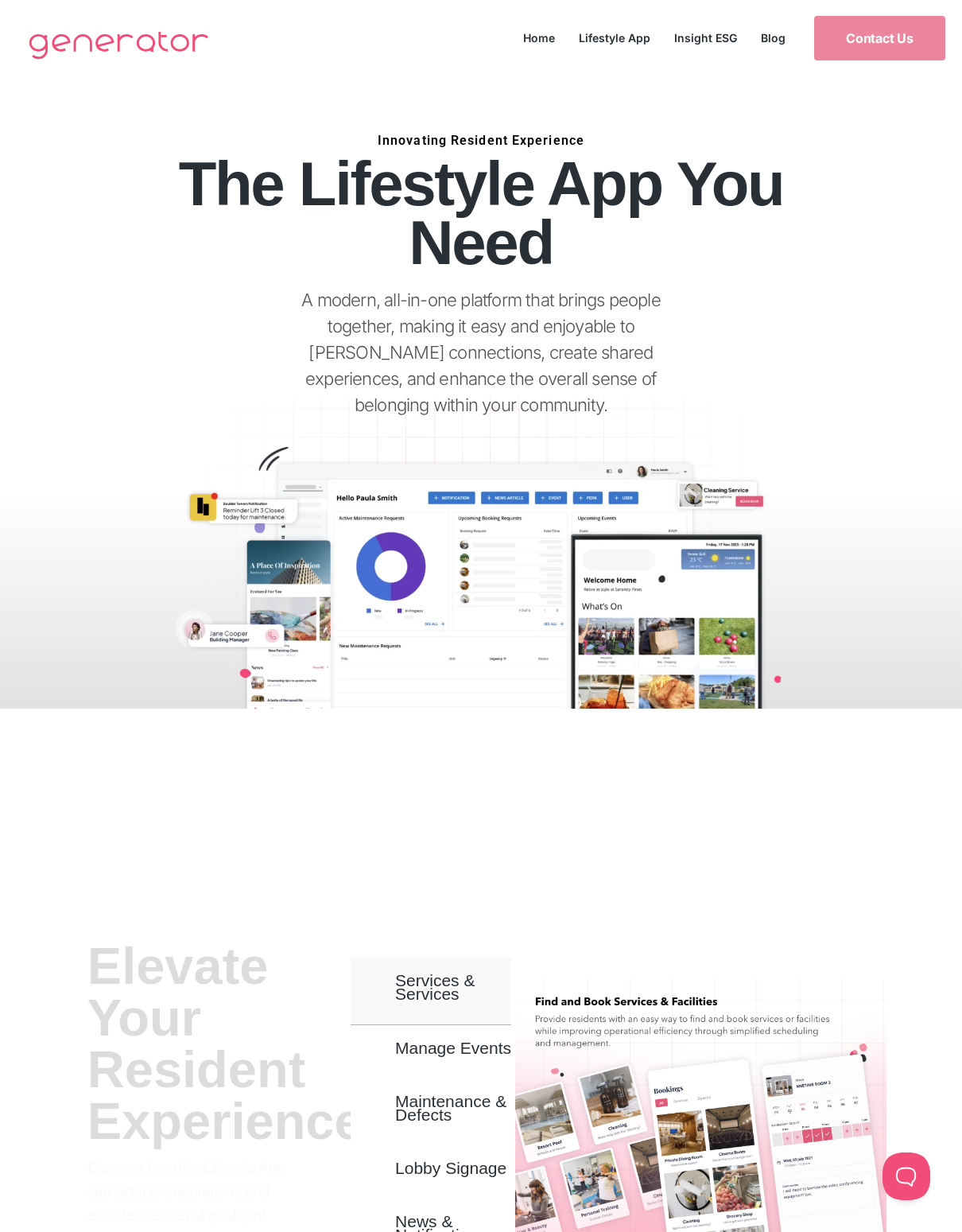 click on "Home" 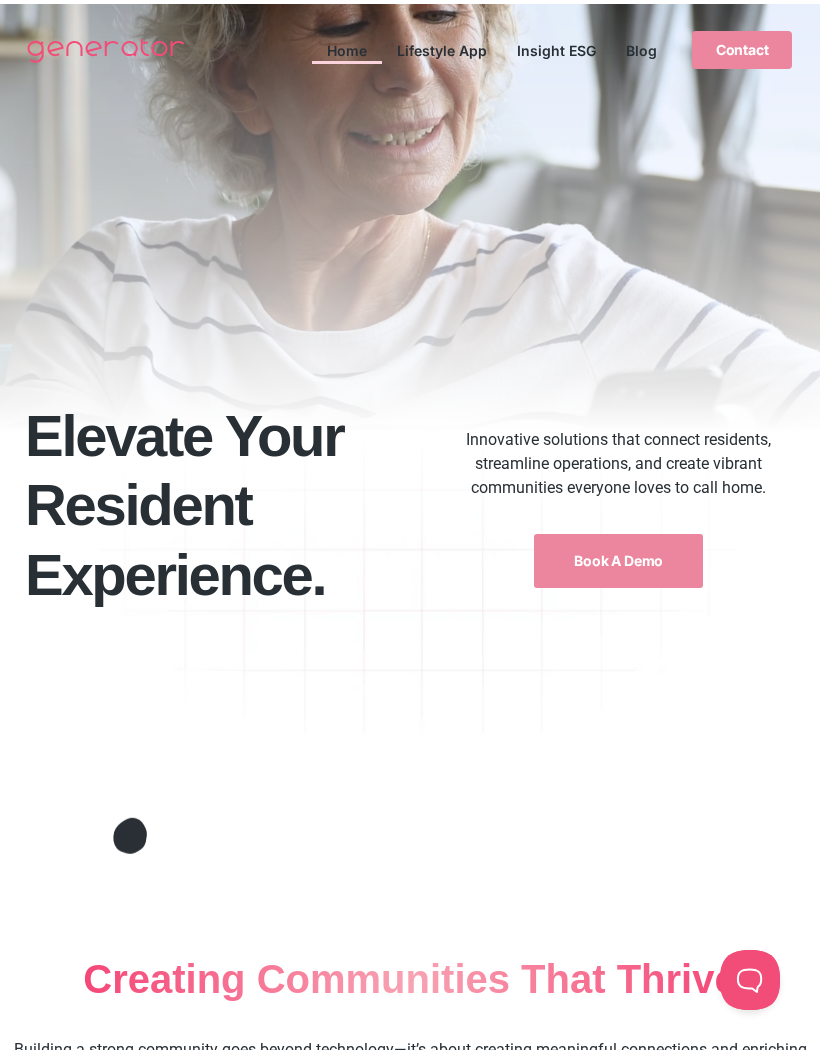 scroll, scrollTop: 0, scrollLeft: 0, axis: both 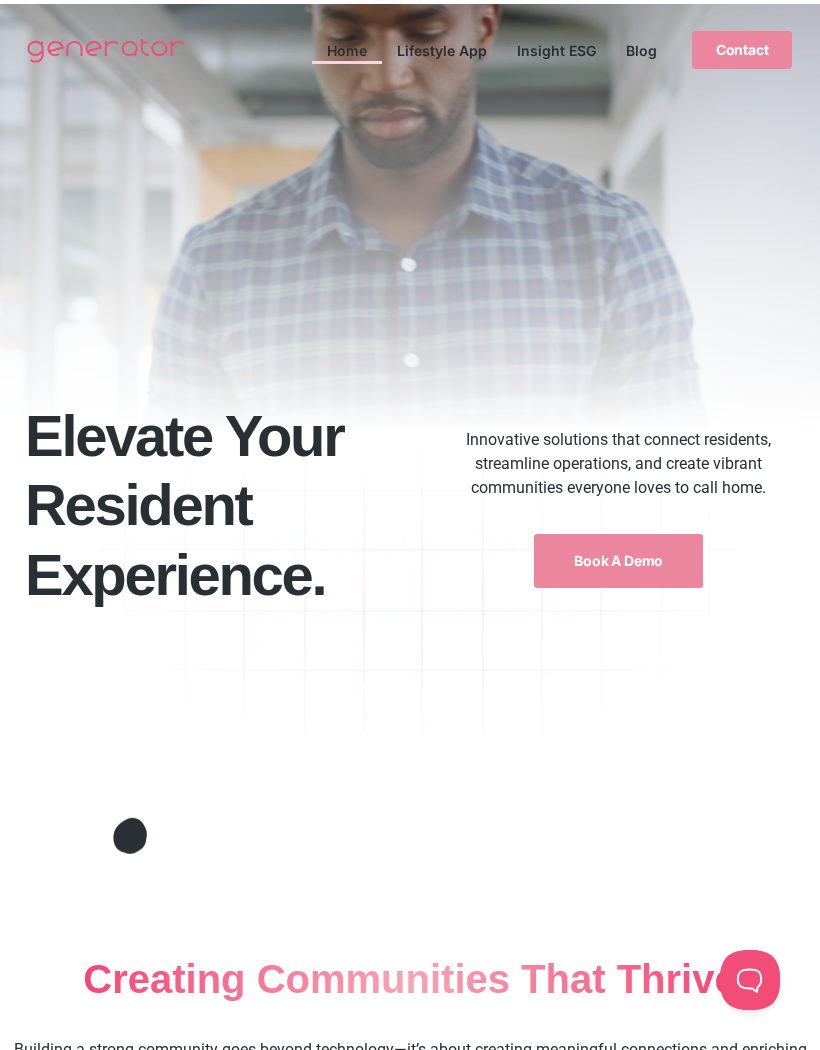 click at bounding box center (106, 50) 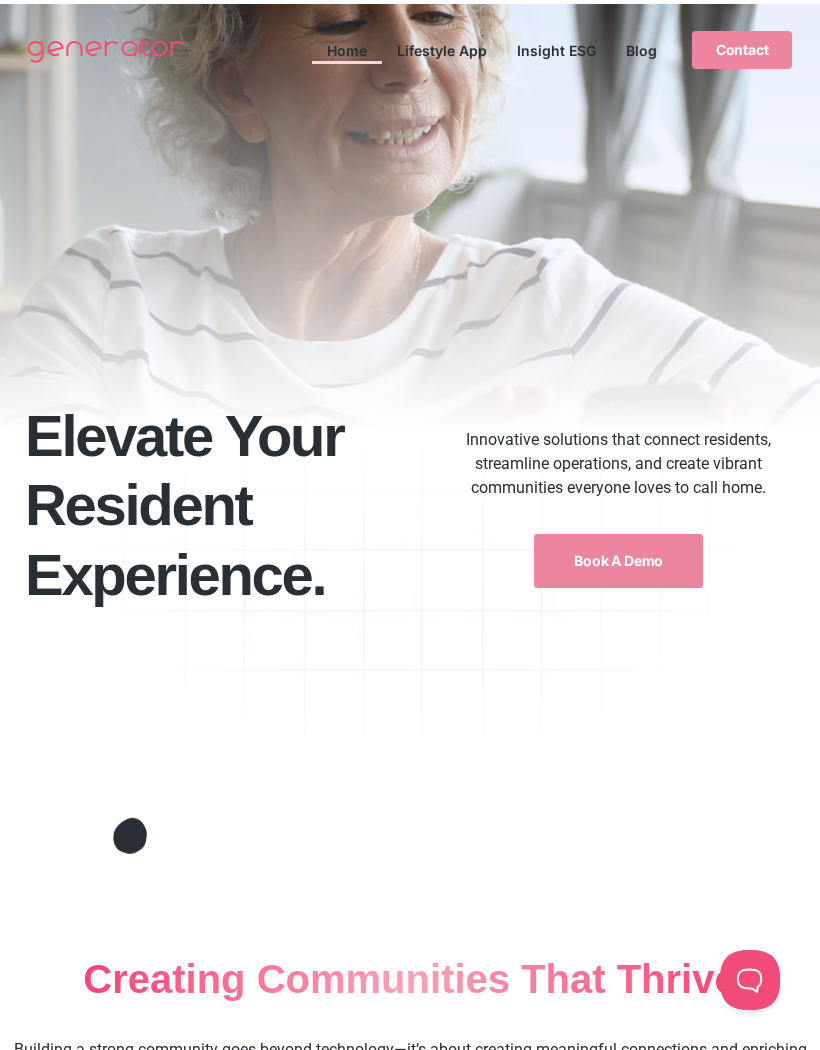 scroll, scrollTop: 0, scrollLeft: 0, axis: both 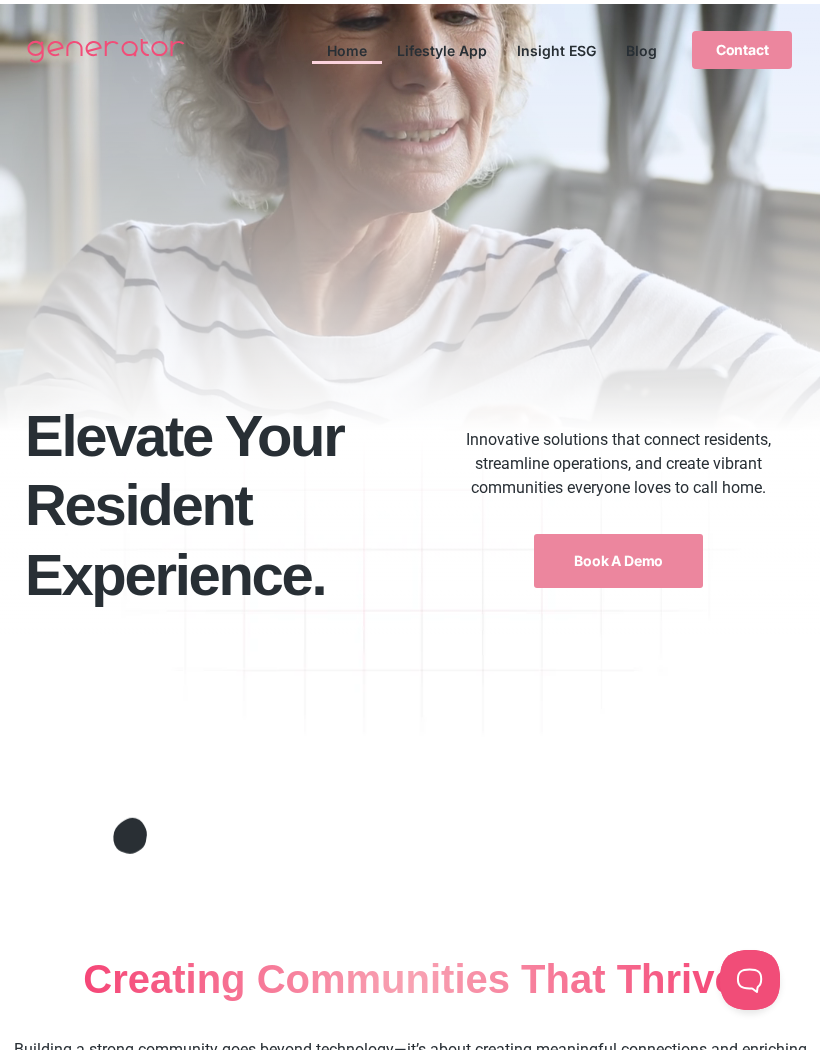click on "Blog" 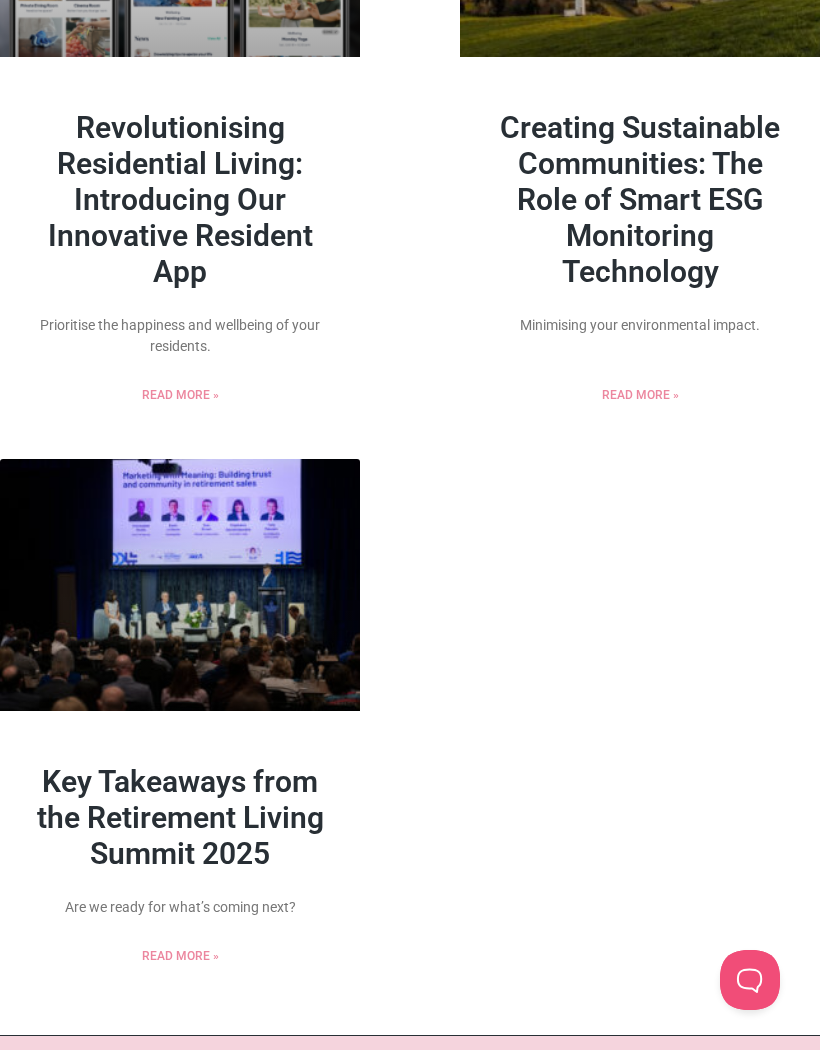 scroll, scrollTop: 0, scrollLeft: 0, axis: both 